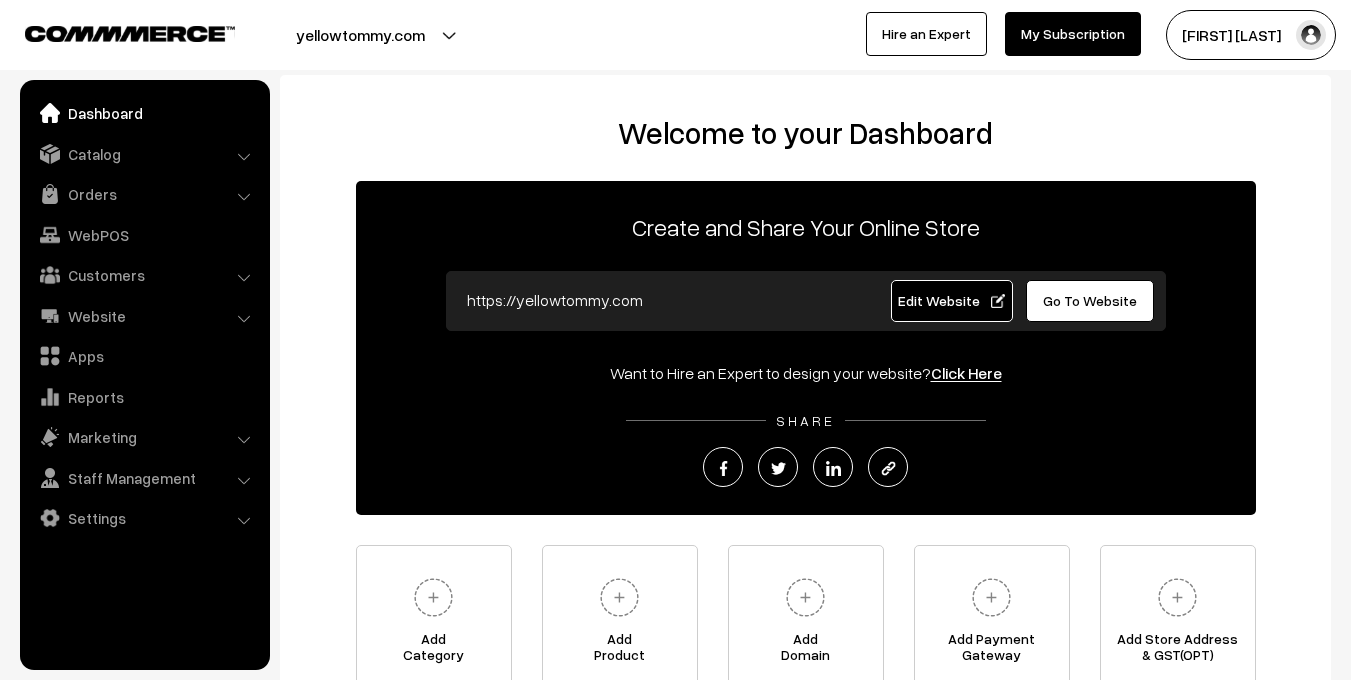 scroll, scrollTop: 0, scrollLeft: 0, axis: both 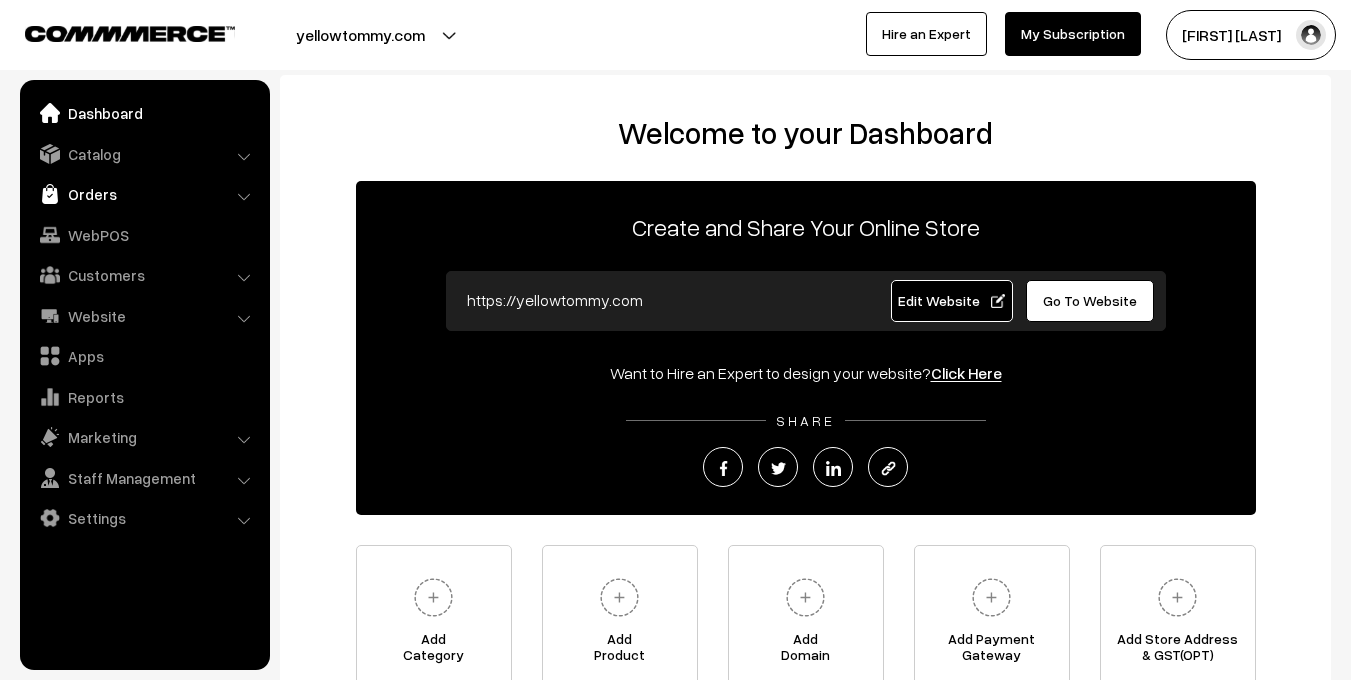 click on "Orders" at bounding box center [144, 194] 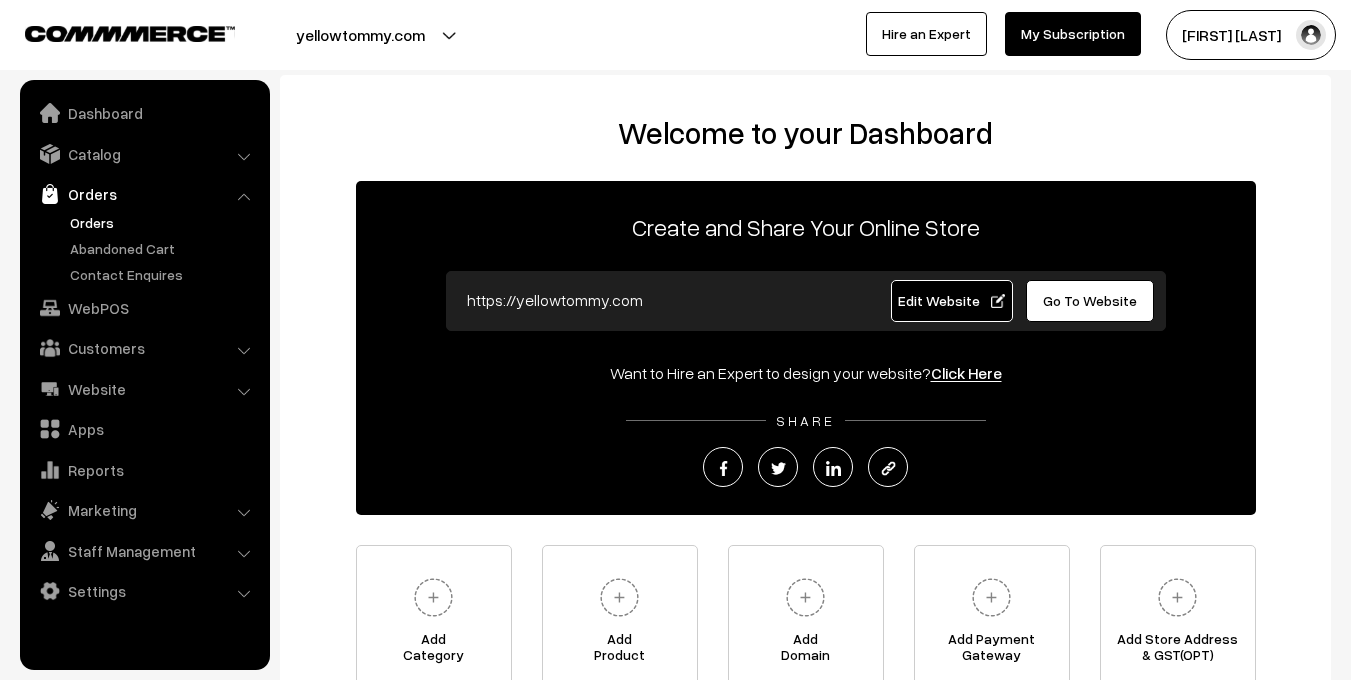 click on "Orders" at bounding box center (164, 222) 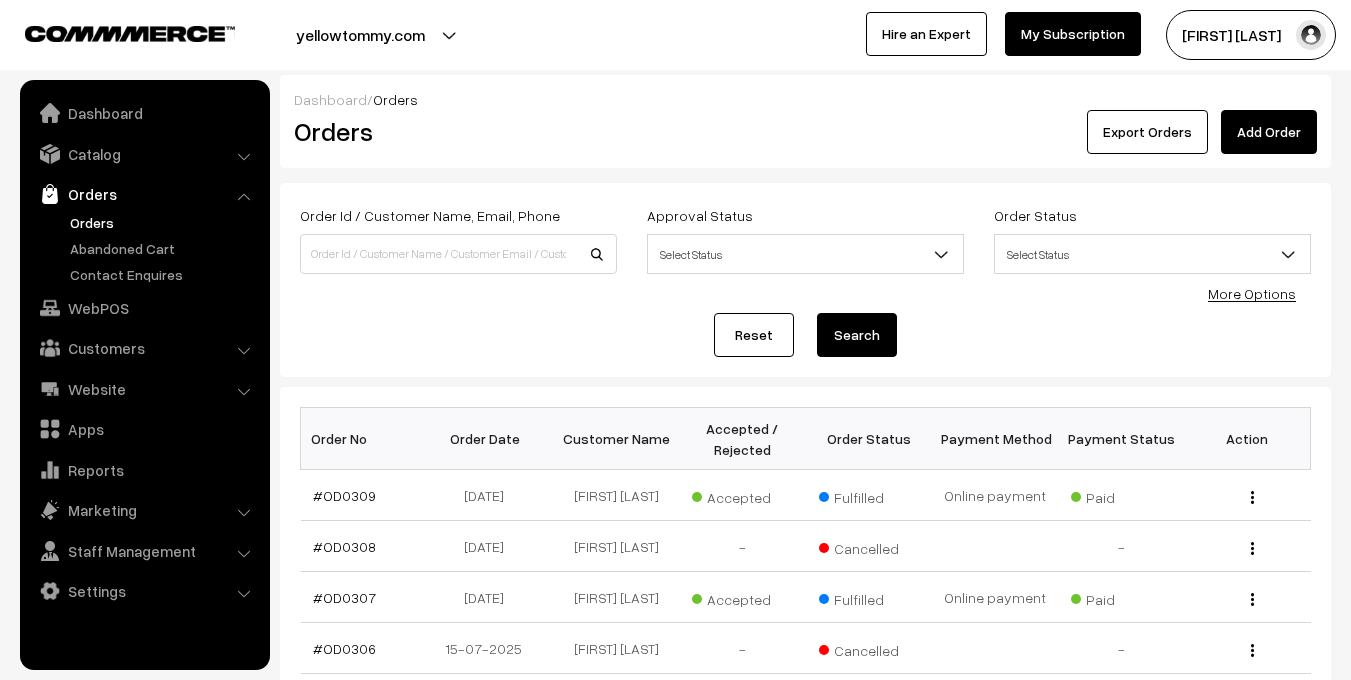 scroll, scrollTop: 0, scrollLeft: 0, axis: both 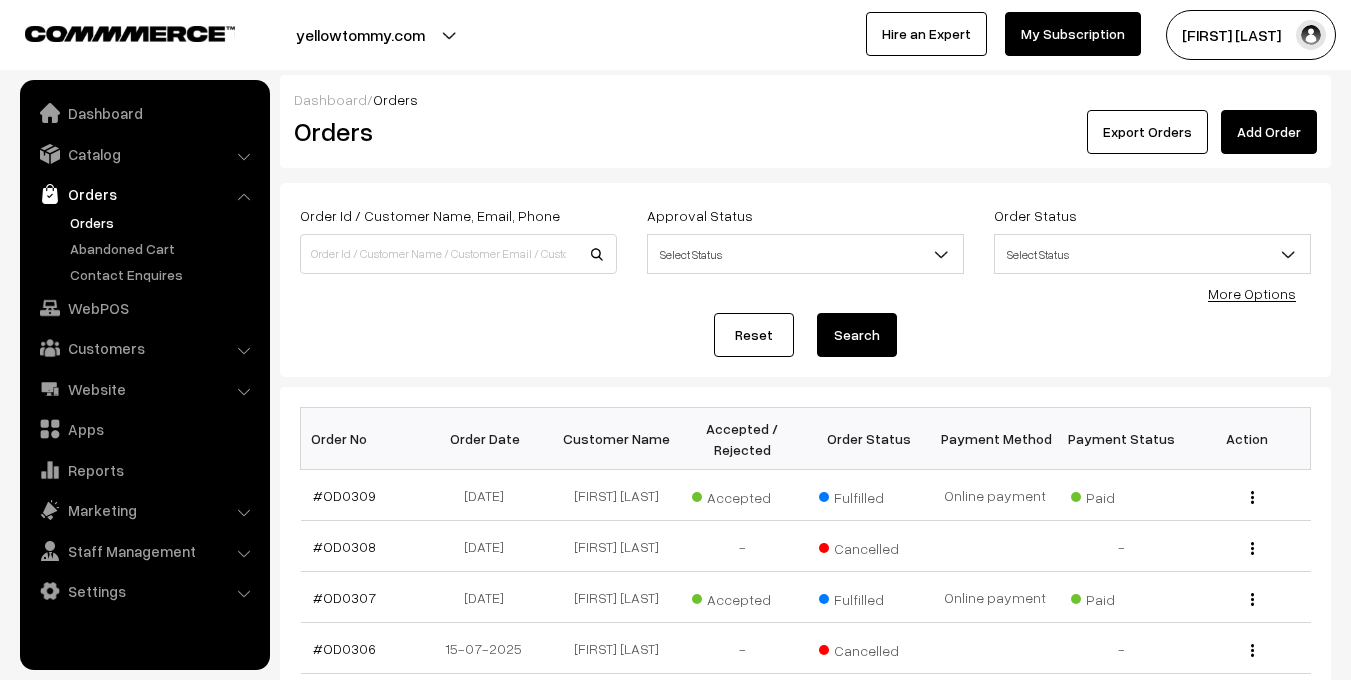 click on "Catalog" at bounding box center [144, 154] 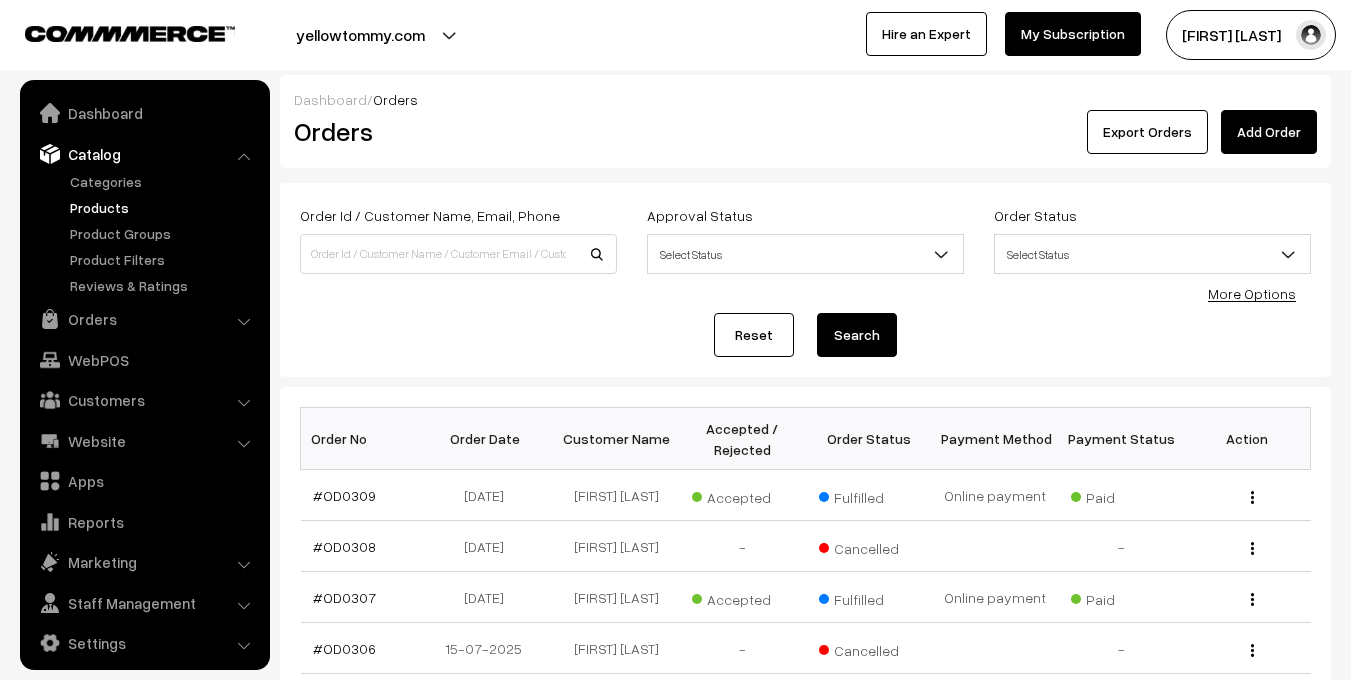 click on "Products" at bounding box center (164, 207) 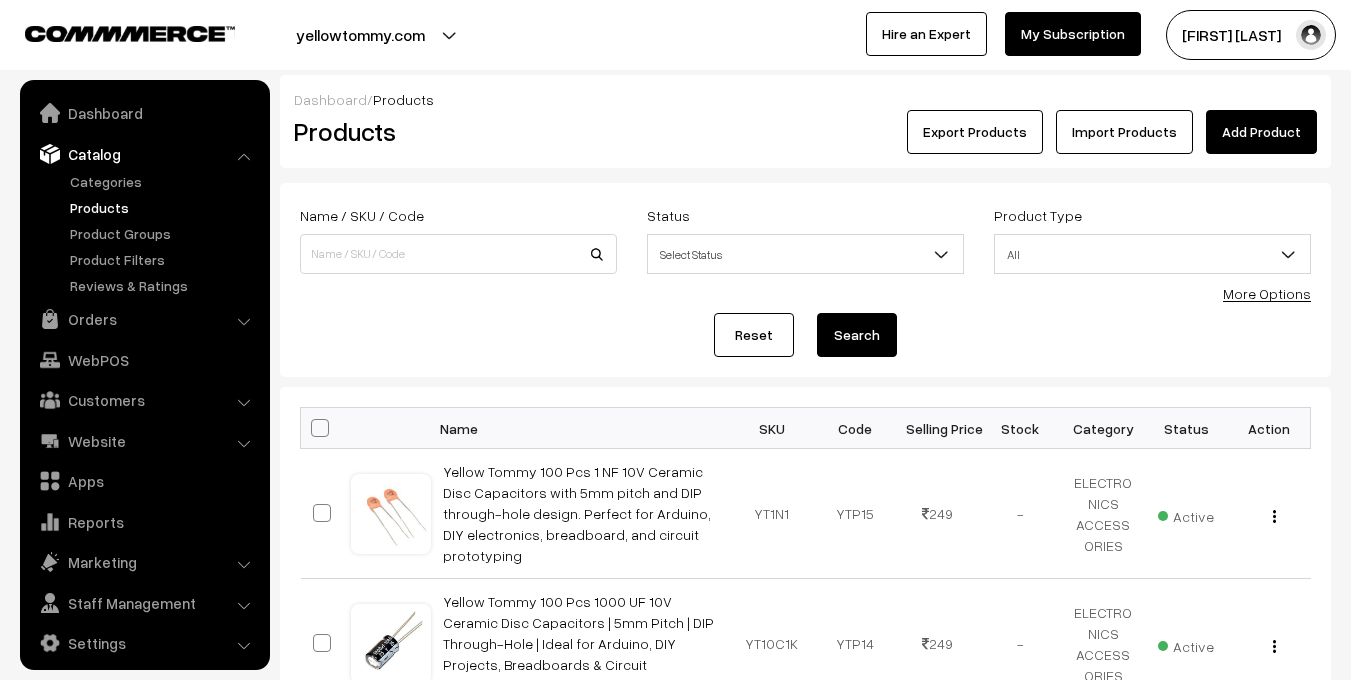 scroll, scrollTop: 544, scrollLeft: 0, axis: vertical 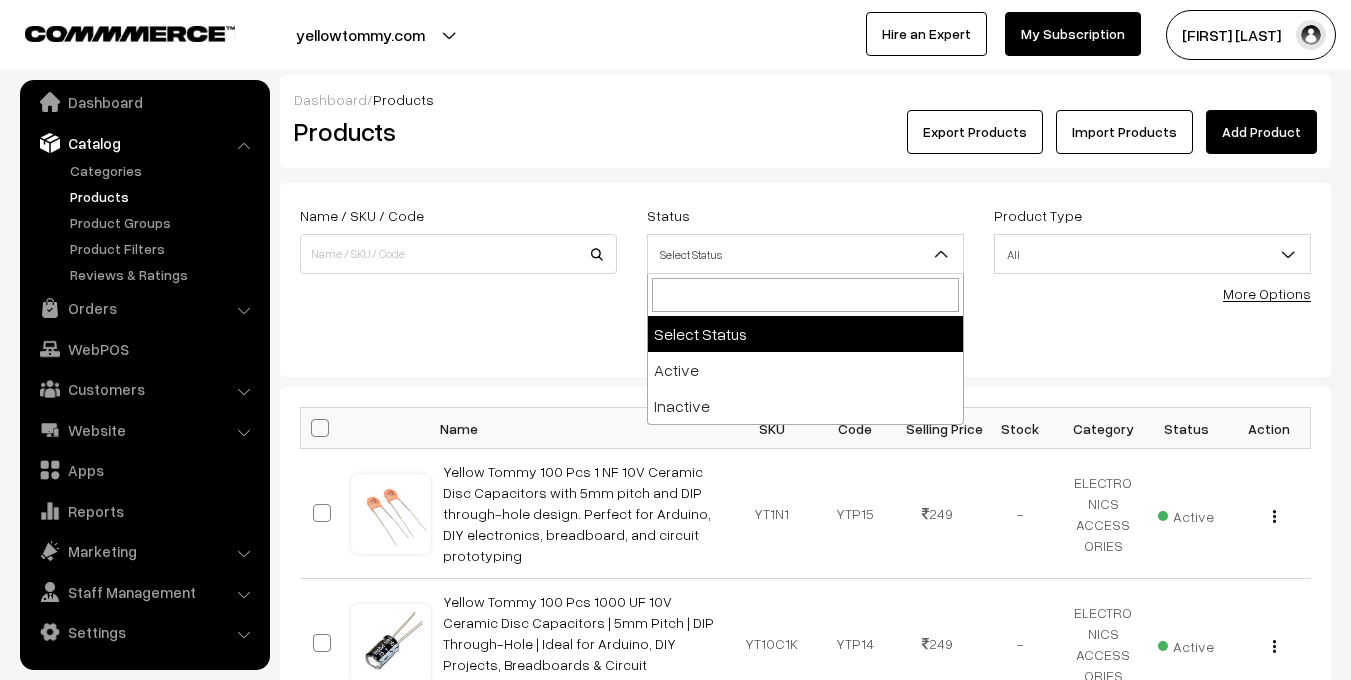 click at bounding box center (941, 254) 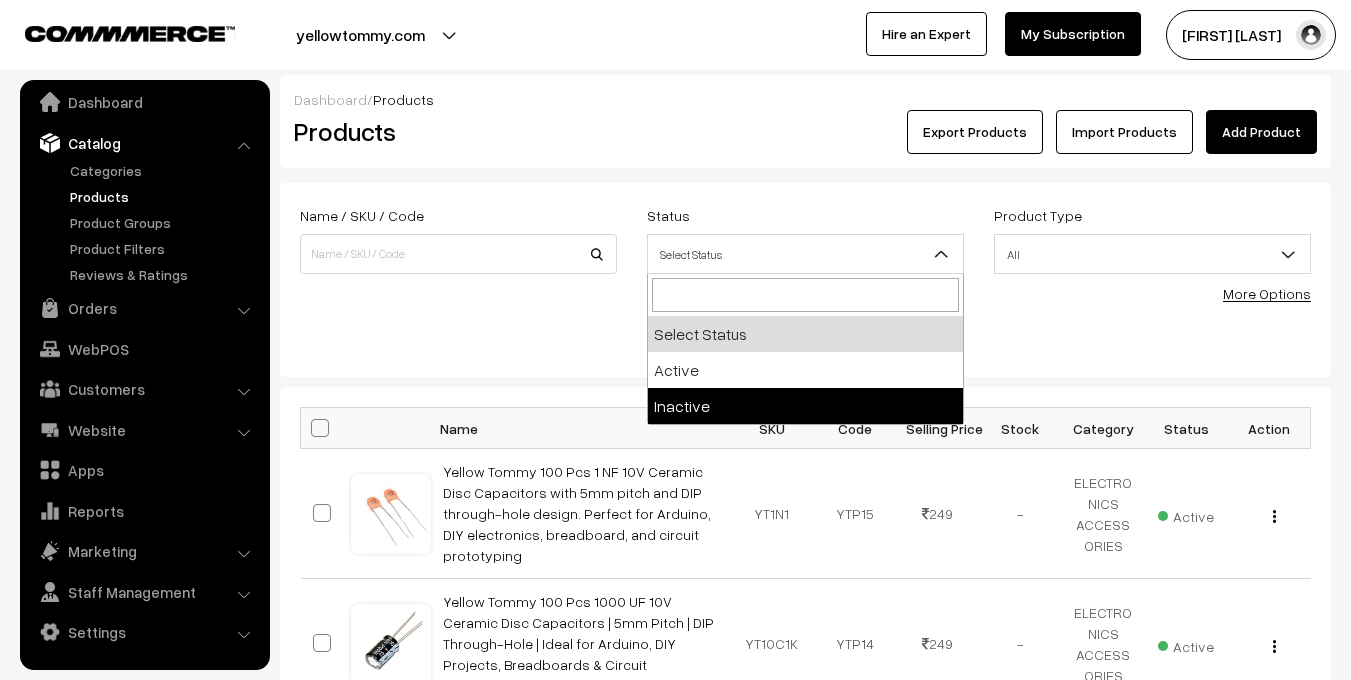 select on "inactive" 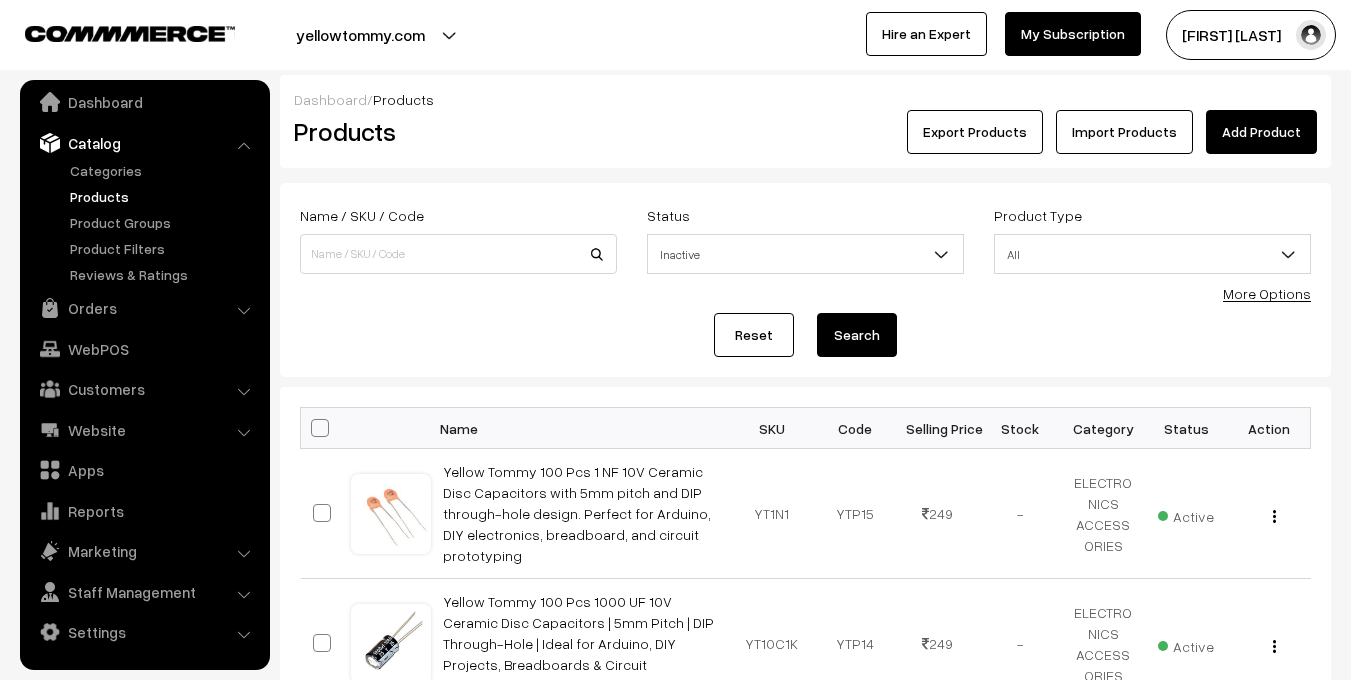 click on "Search" at bounding box center [857, 335] 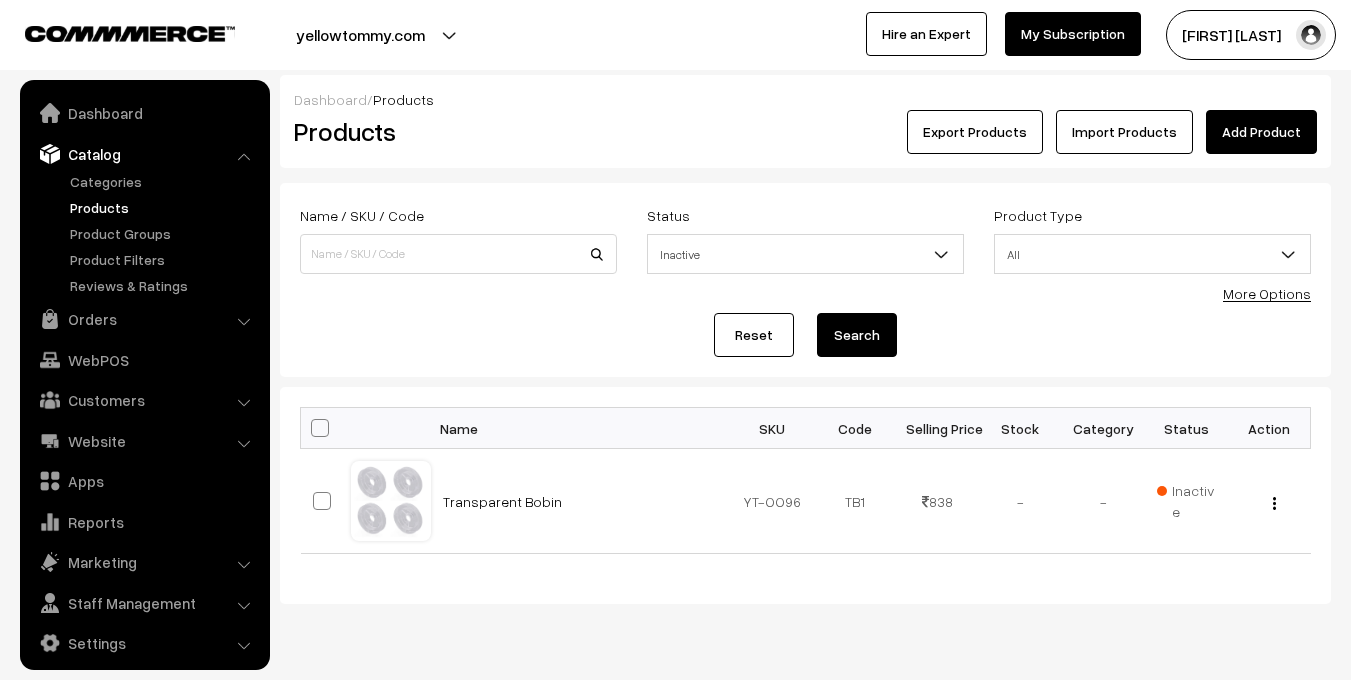scroll, scrollTop: 0, scrollLeft: 0, axis: both 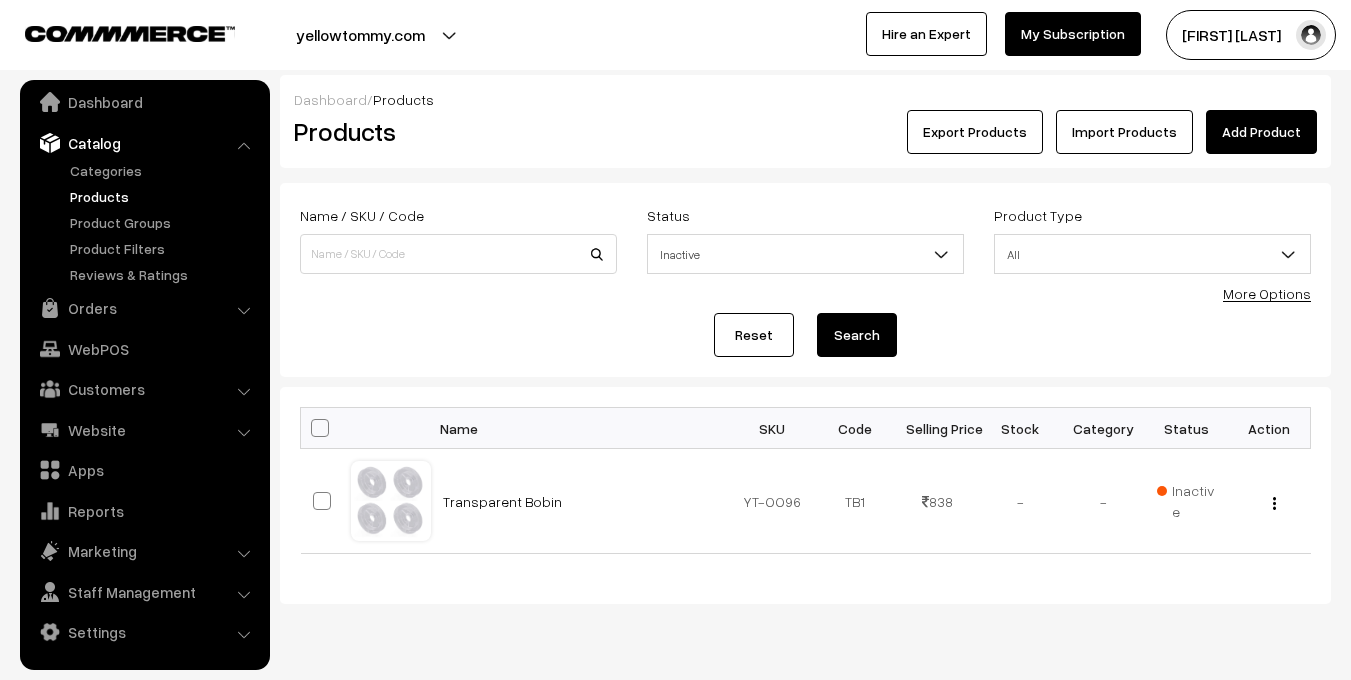 click on "Inactive" at bounding box center [805, 254] 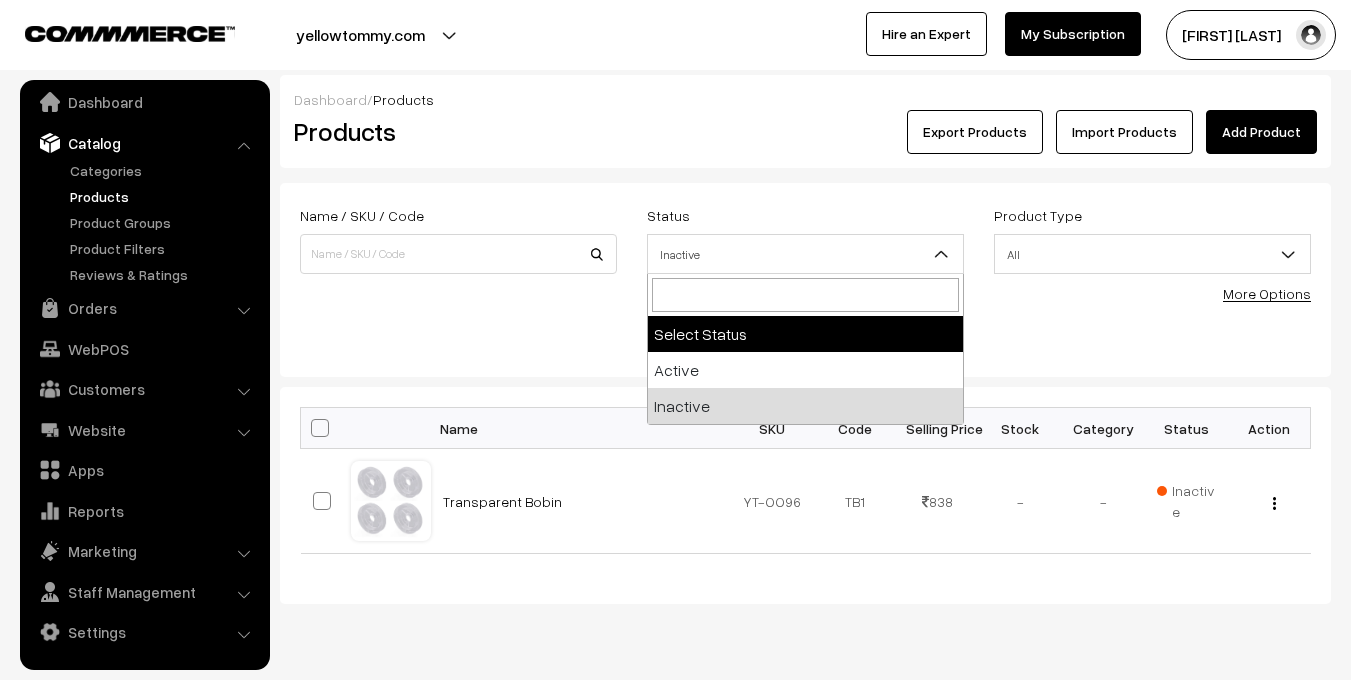 select on "0" 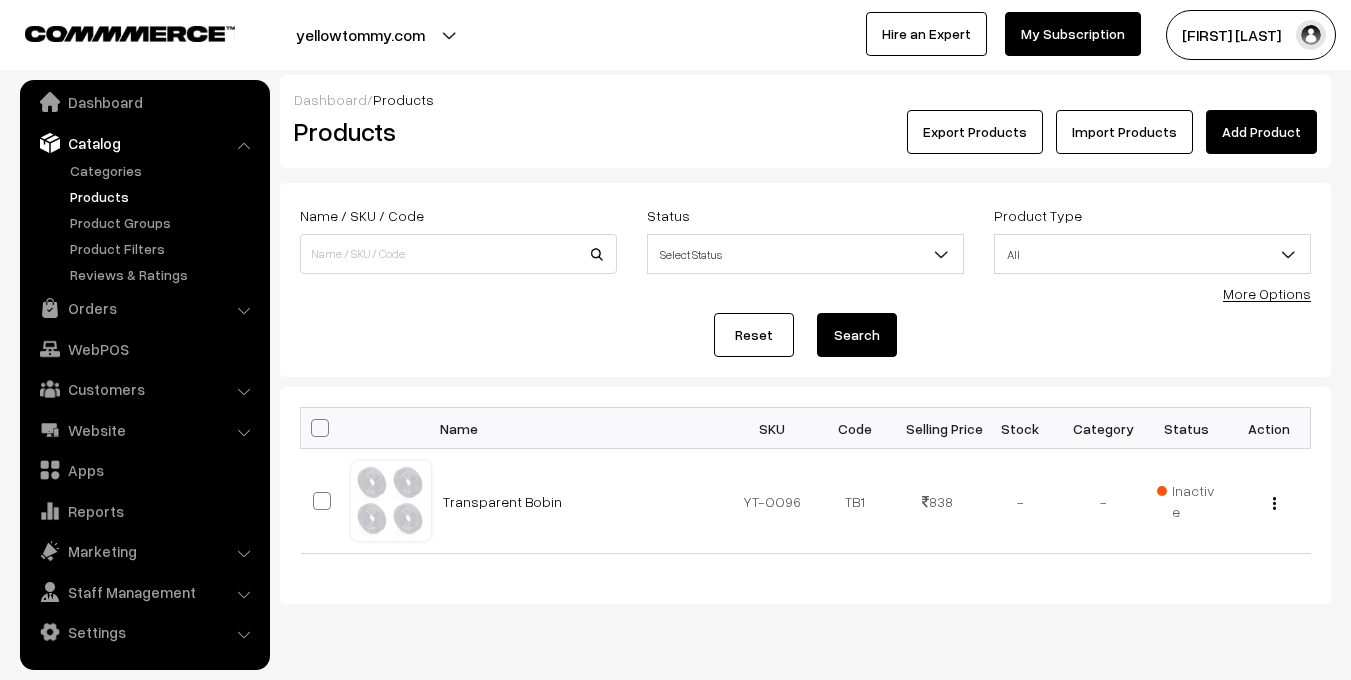 click on "Search" at bounding box center [857, 335] 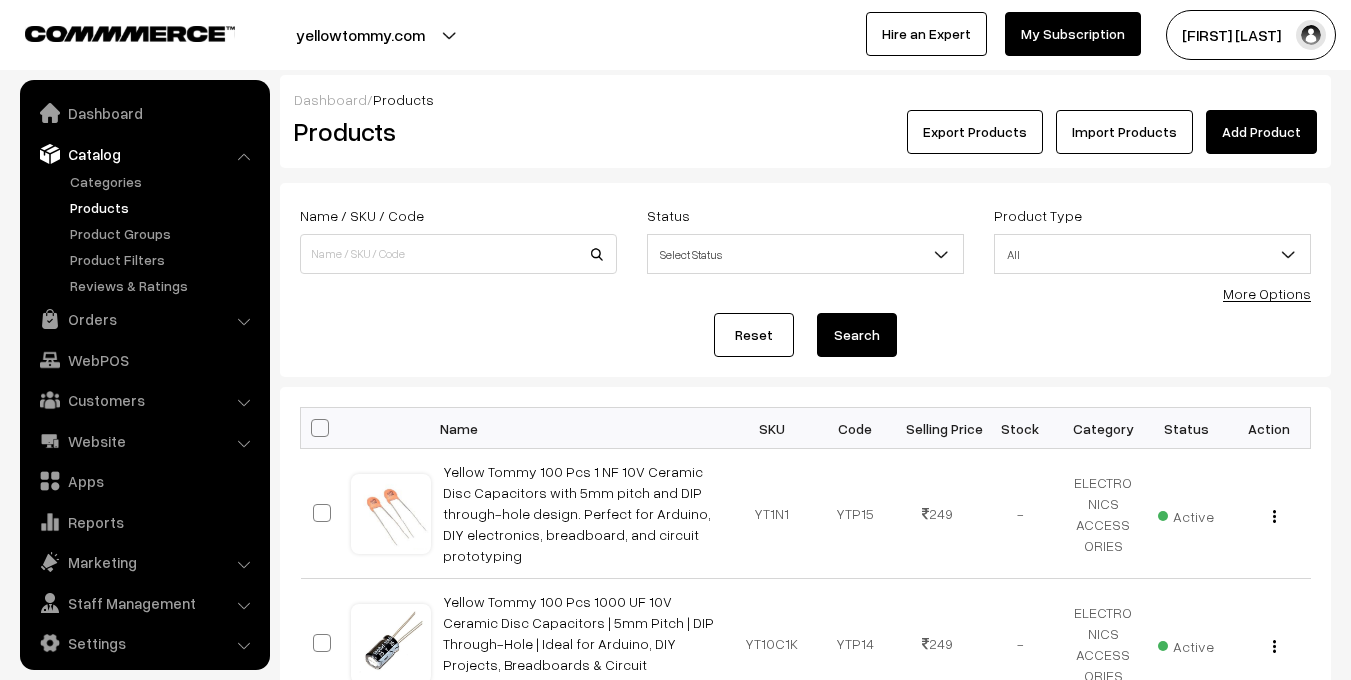 scroll, scrollTop: 0, scrollLeft: 0, axis: both 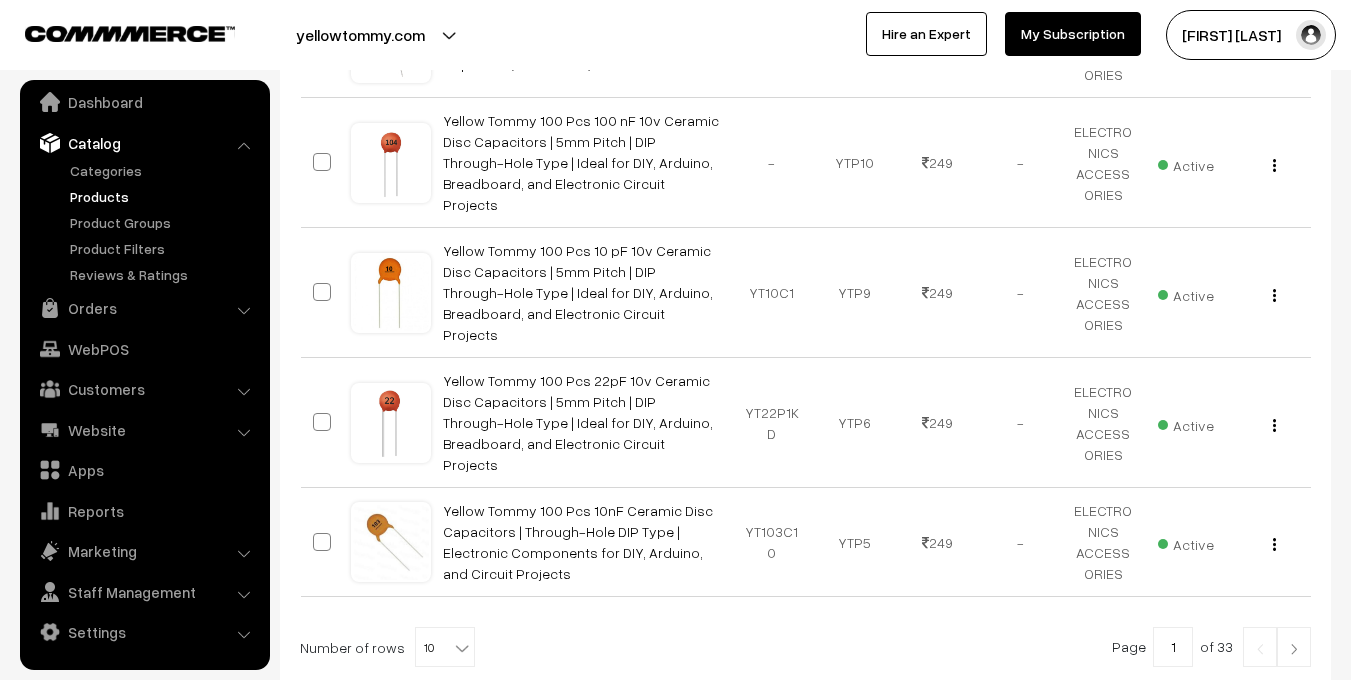 click at bounding box center [1294, 649] 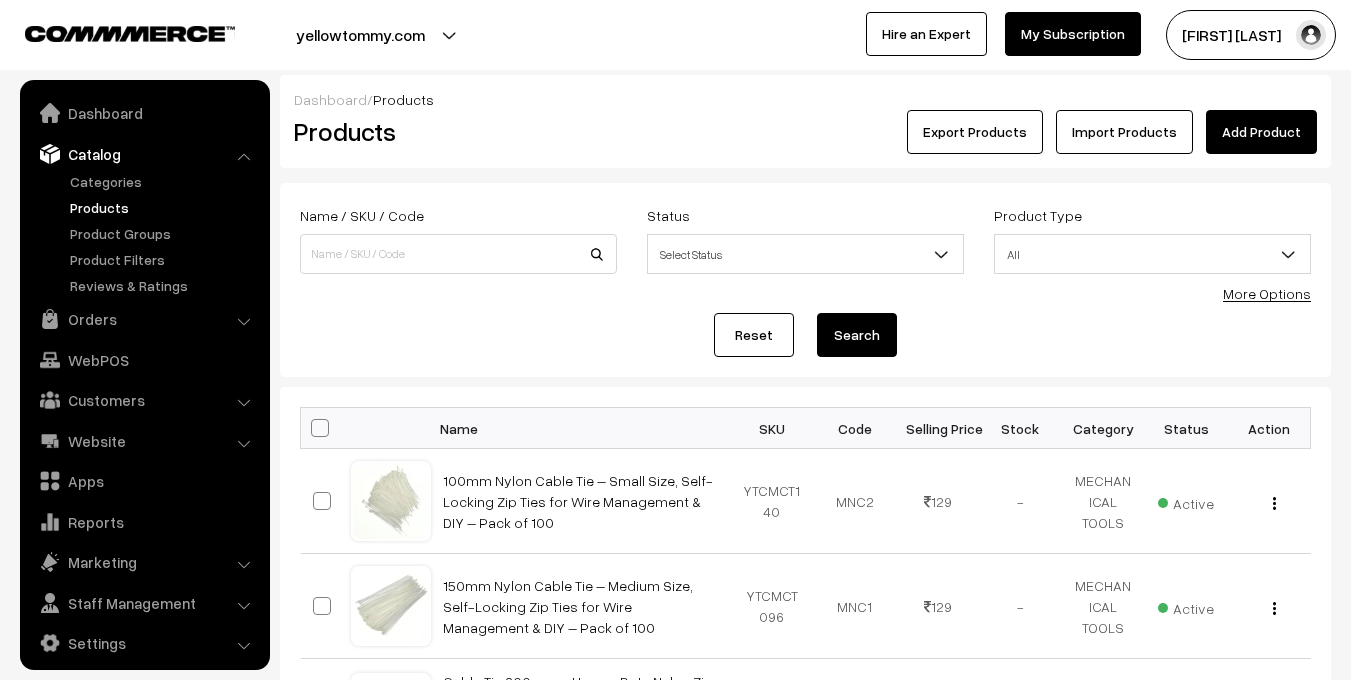 scroll, scrollTop: 226, scrollLeft: 0, axis: vertical 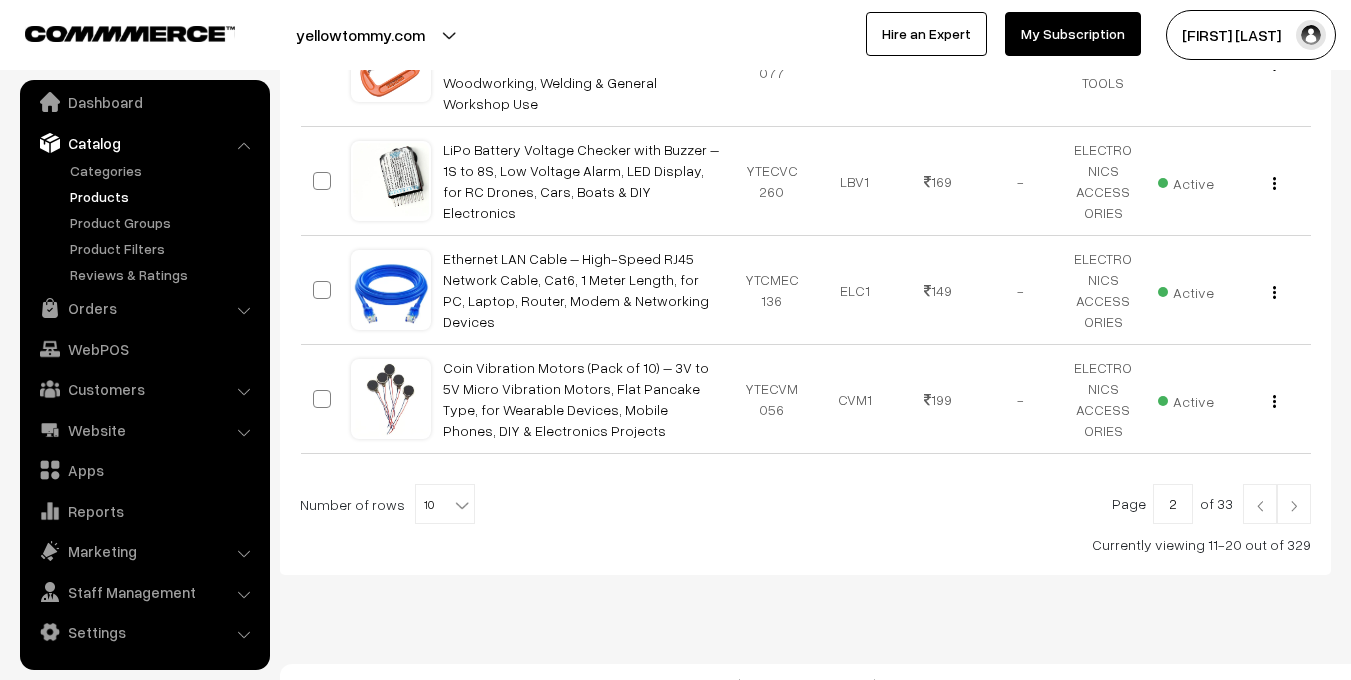 click at bounding box center (1294, 506) 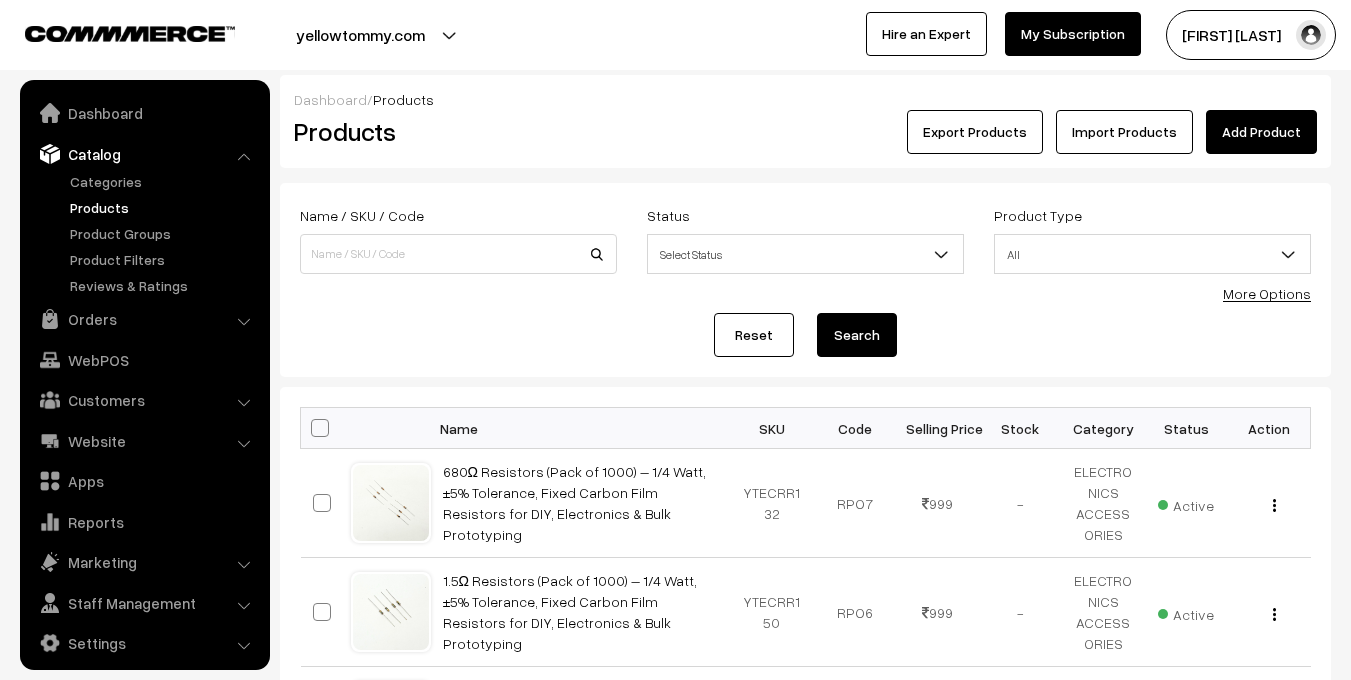 scroll, scrollTop: 812, scrollLeft: 0, axis: vertical 